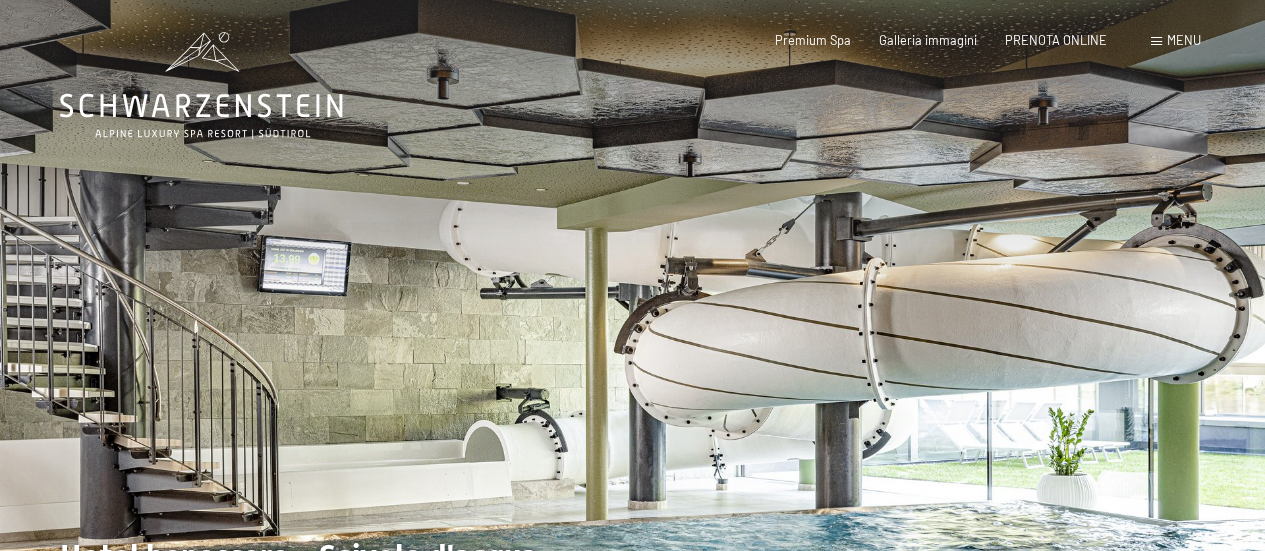 scroll, scrollTop: 0, scrollLeft: 0, axis: both 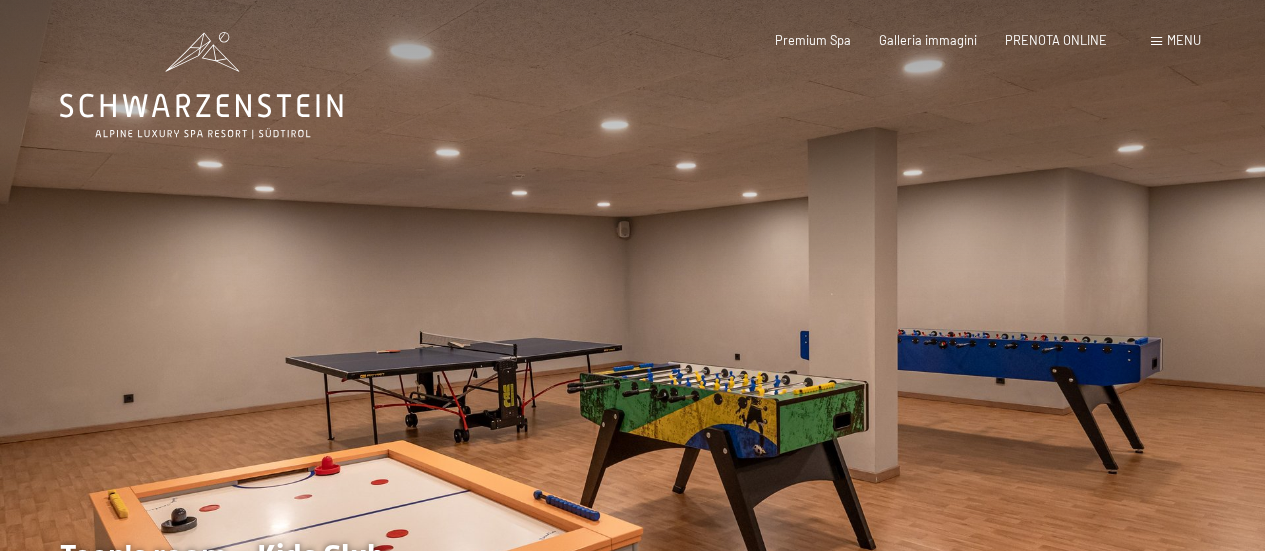 click on "Menu" at bounding box center (1184, 40) 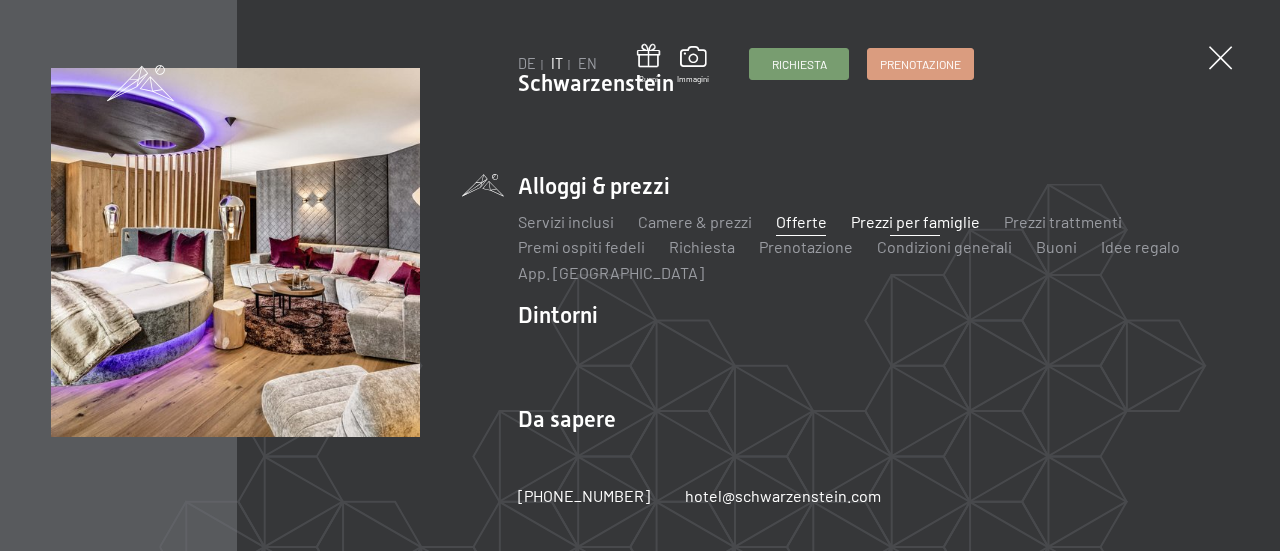 click on "Offerte" at bounding box center (801, 221) 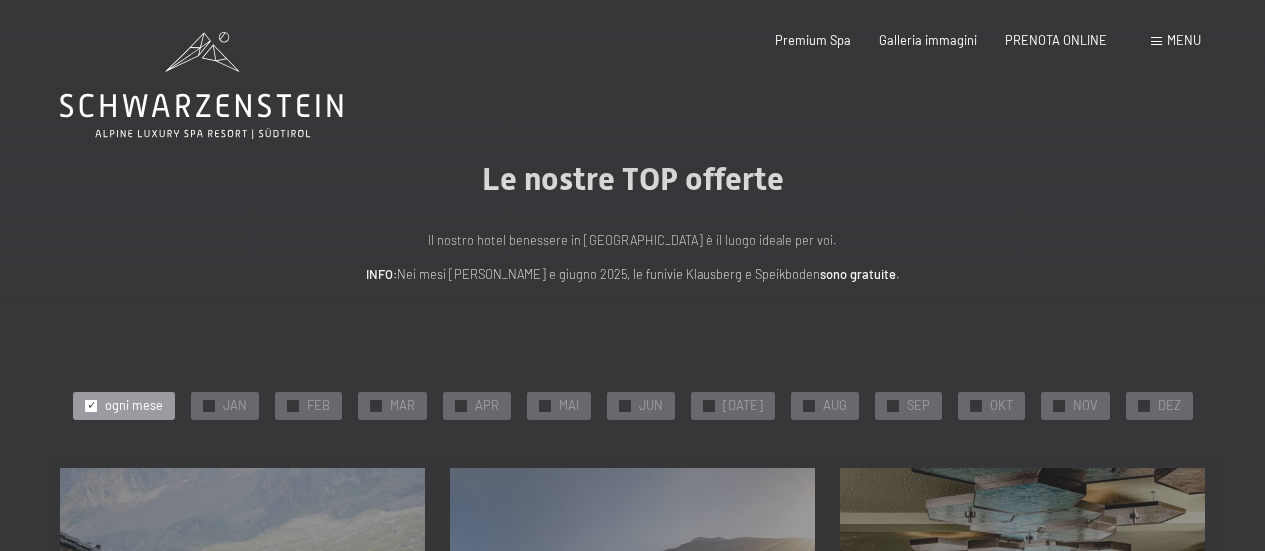 scroll, scrollTop: 0, scrollLeft: 0, axis: both 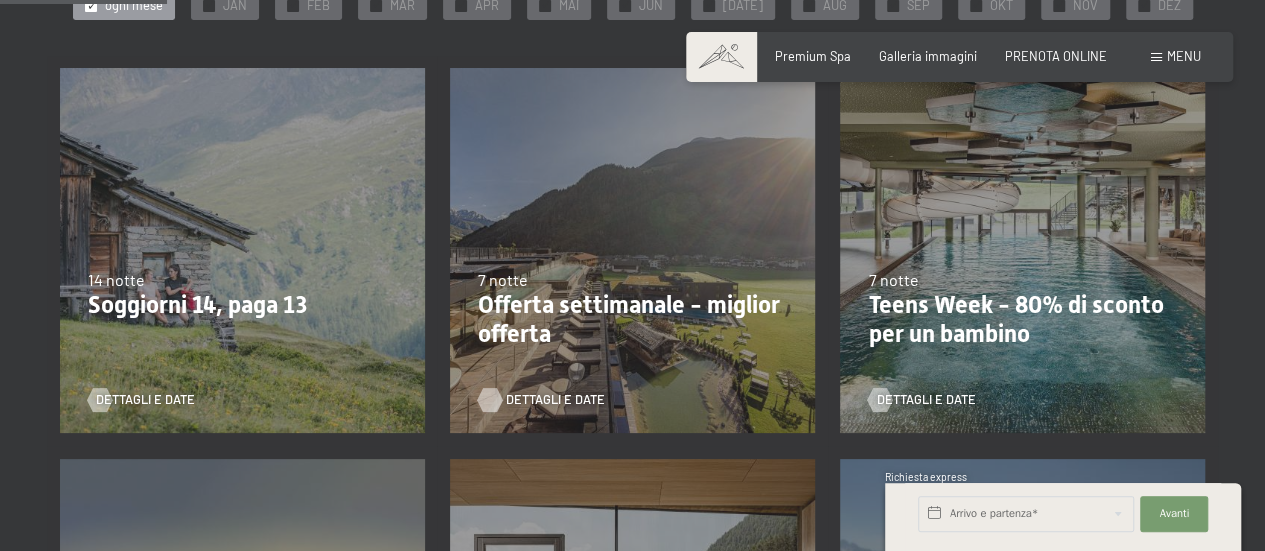 click on "Dettagli e Date" at bounding box center (555, 400) 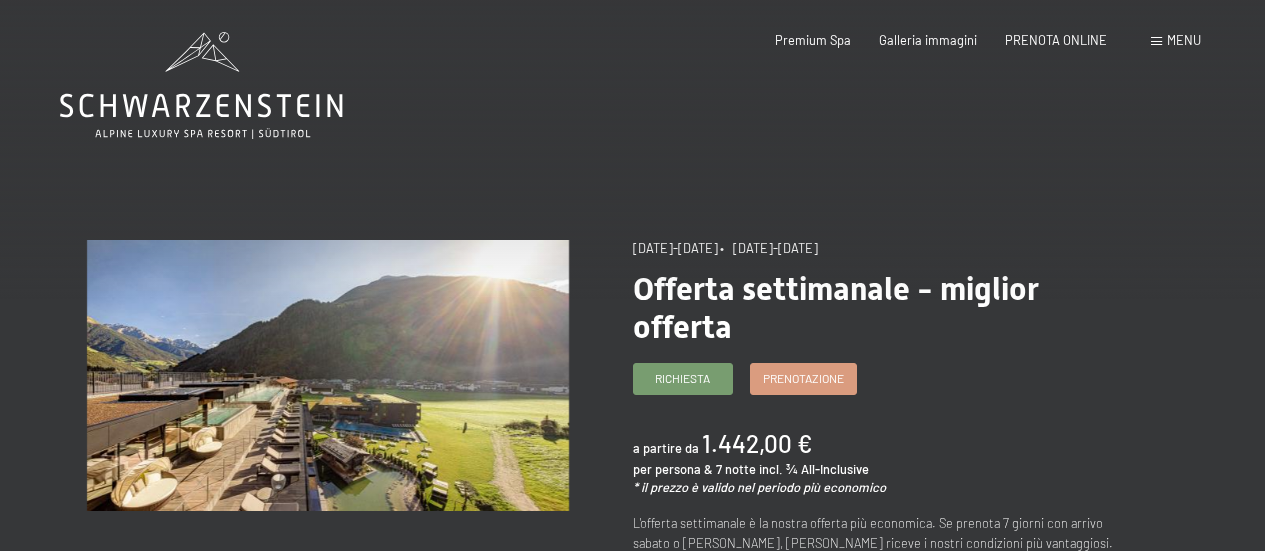 scroll, scrollTop: 0, scrollLeft: 0, axis: both 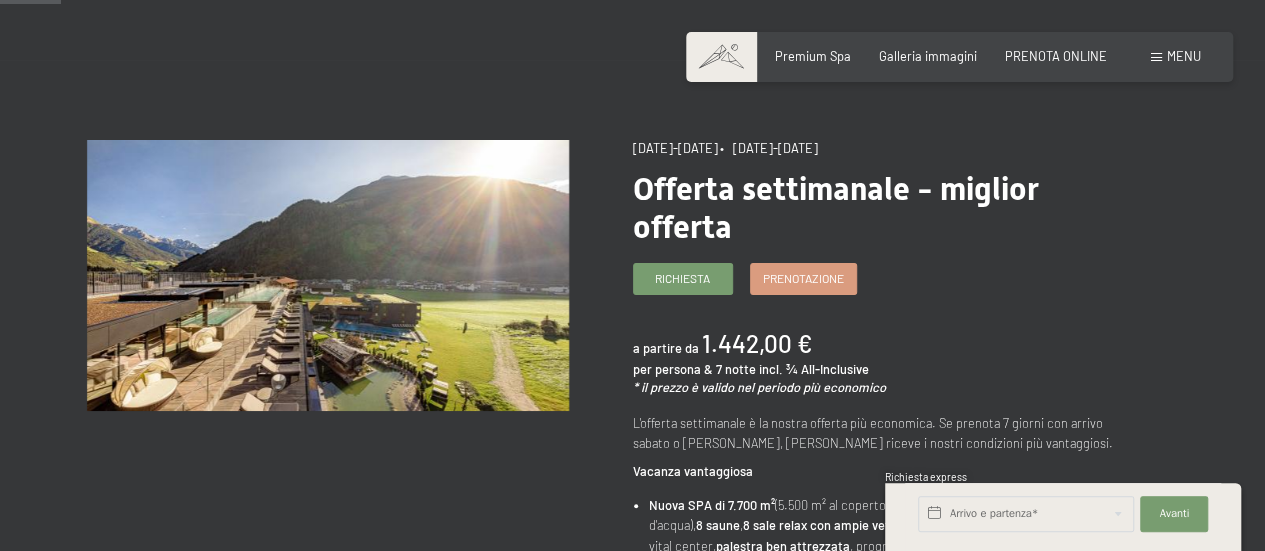 drag, startPoint x: 784, startPoint y: 145, endPoint x: 854, endPoint y: 145, distance: 70 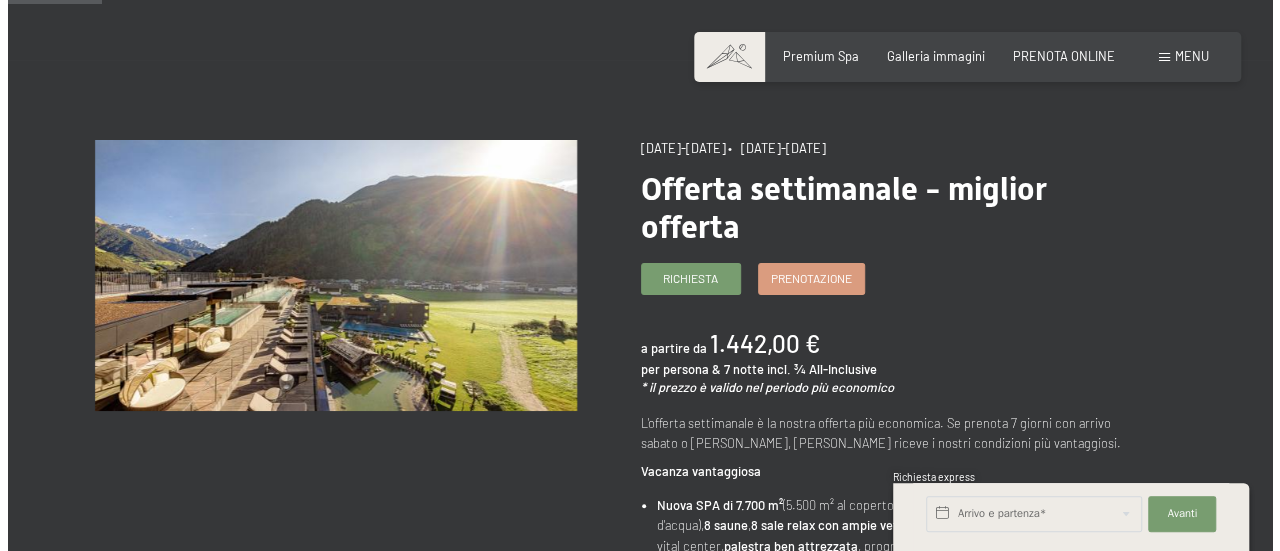 scroll, scrollTop: 200, scrollLeft: 0, axis: vertical 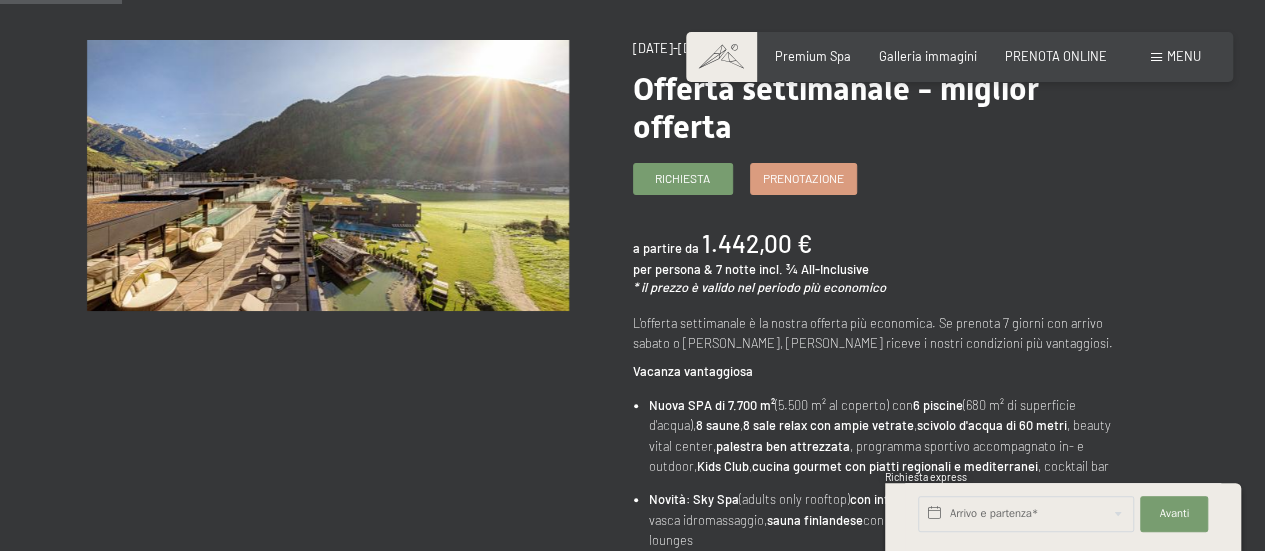 click on "Menu" at bounding box center (1176, 57) 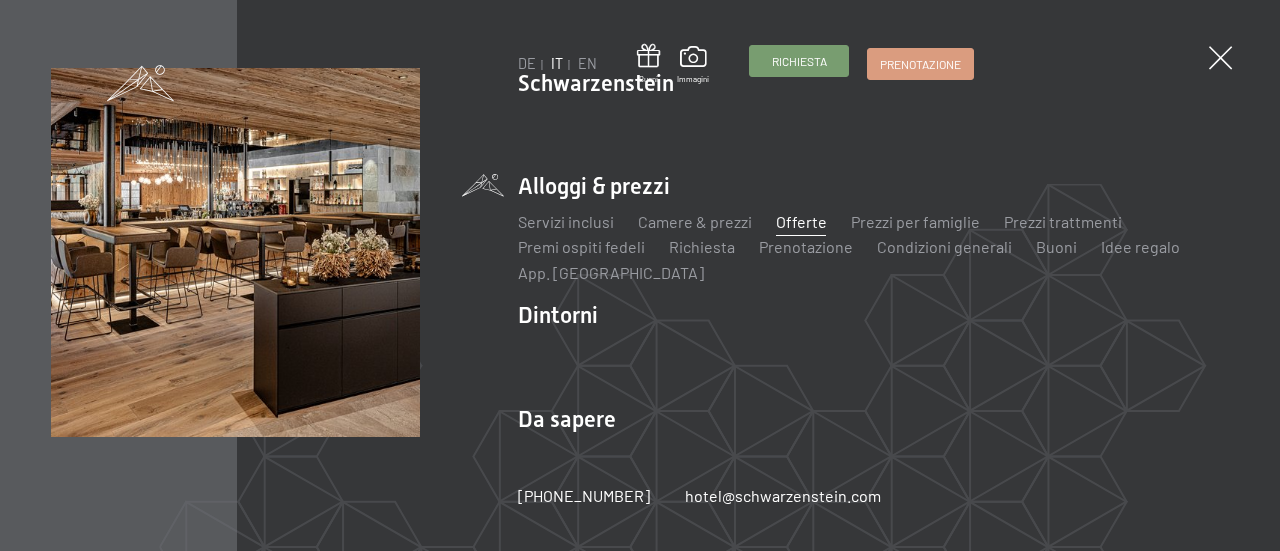 click on "Richiesta" at bounding box center [799, 61] 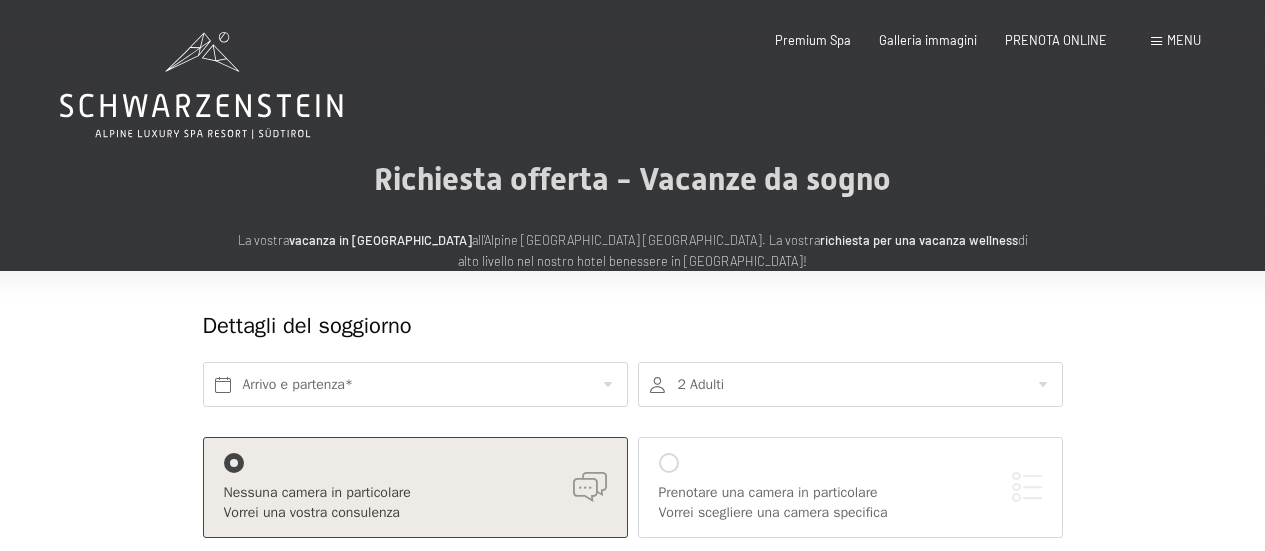 scroll, scrollTop: 0, scrollLeft: 0, axis: both 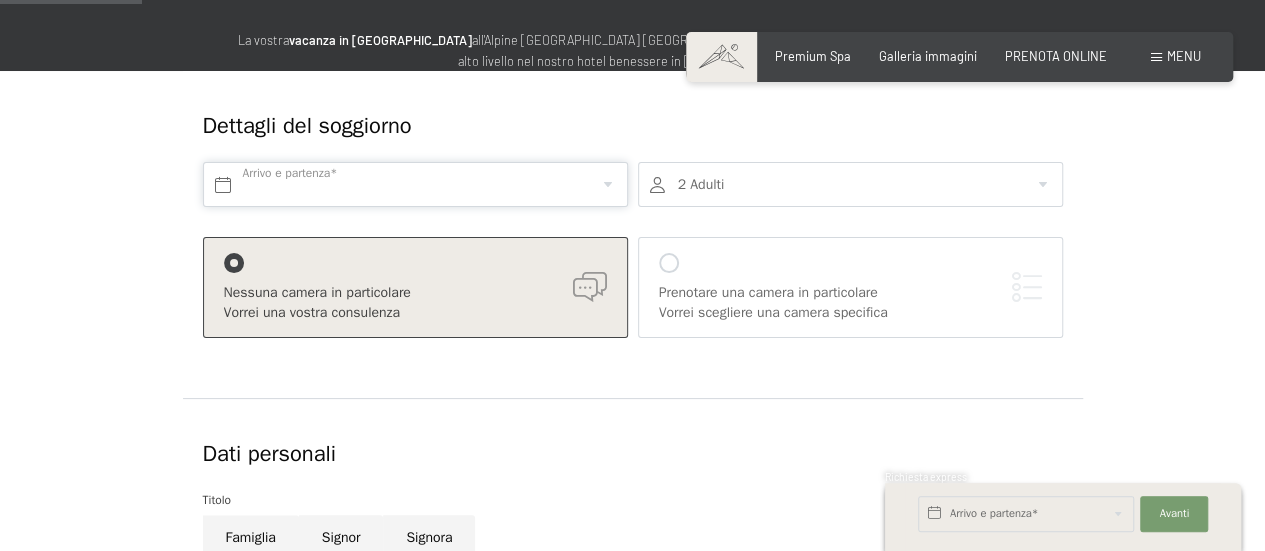 click at bounding box center (415, 184) 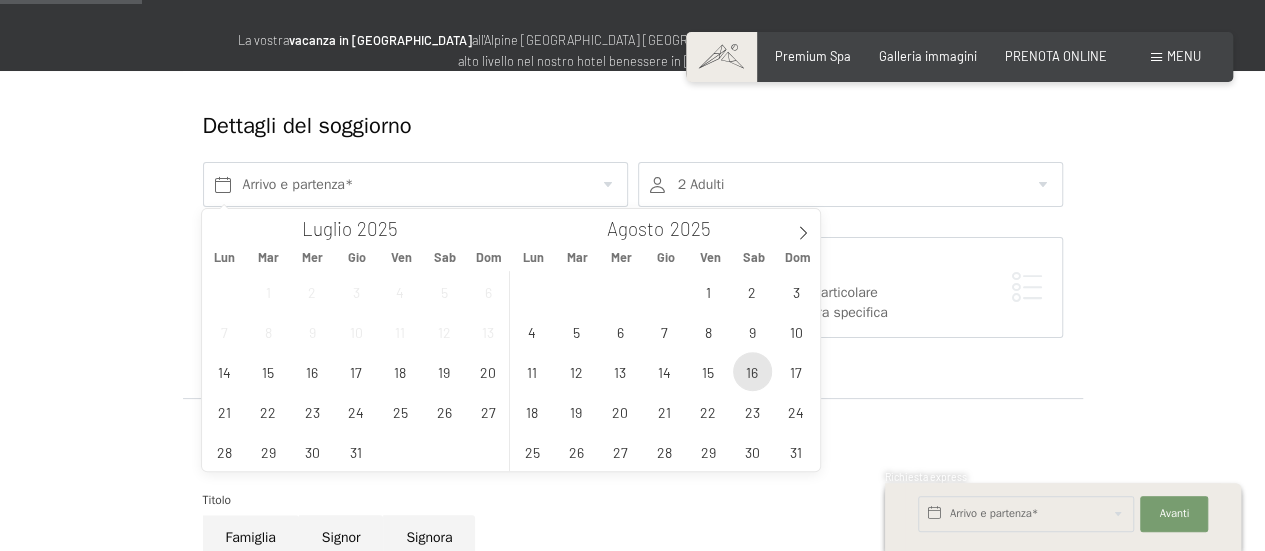 click on "16" at bounding box center (752, 371) 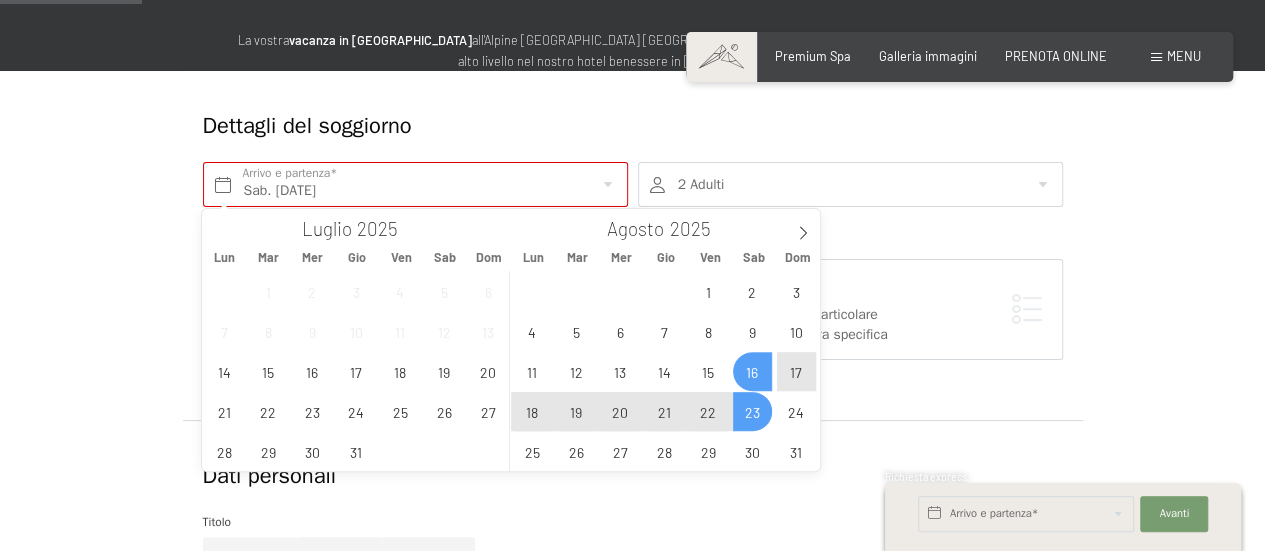 click on "23" at bounding box center (752, 411) 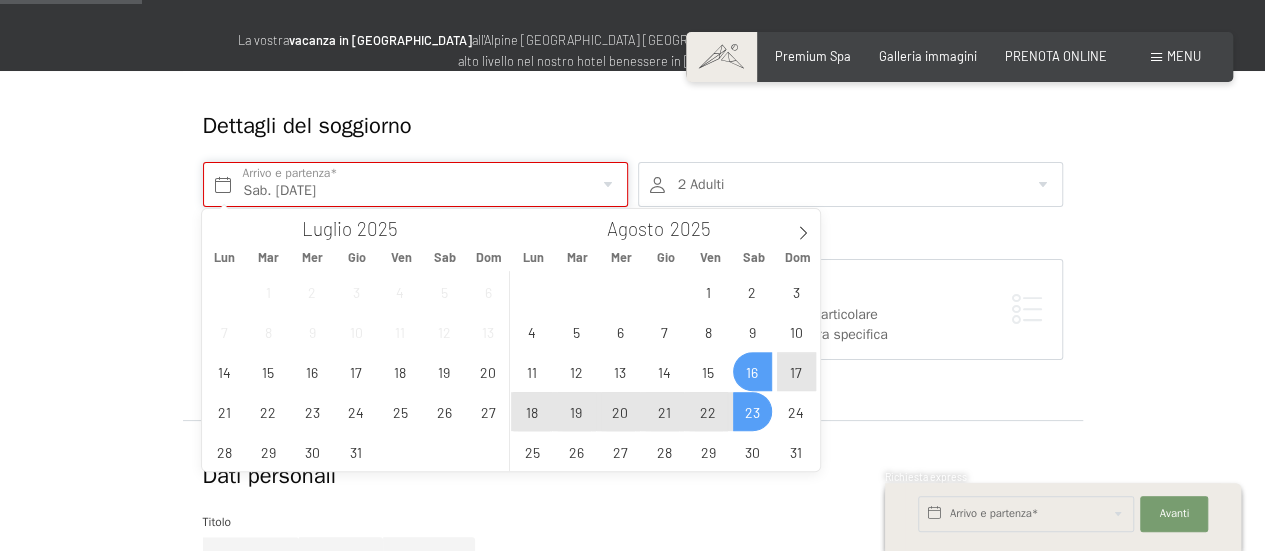 type on "Sab. 16/08/2025 - Sab. 23/08/2025" 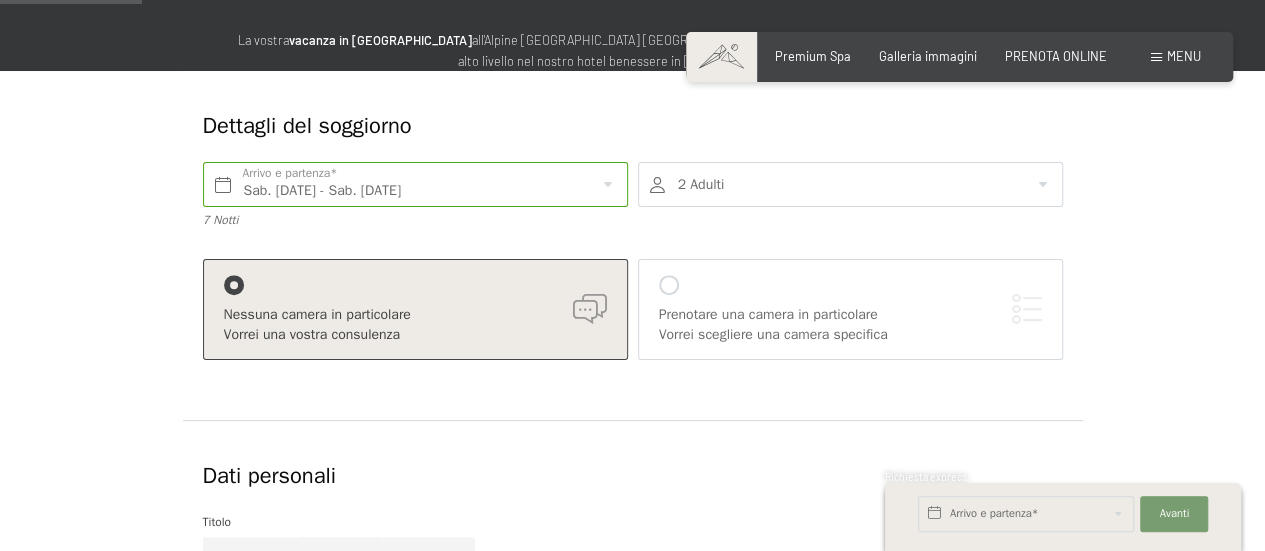 click at bounding box center (850, 184) 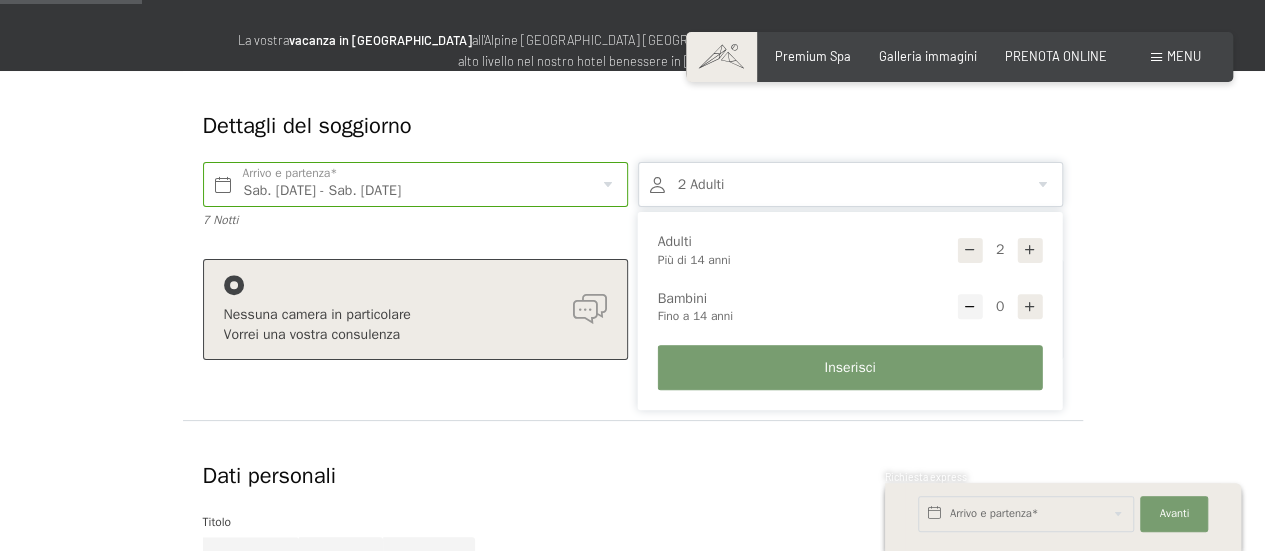 click at bounding box center [1030, 306] 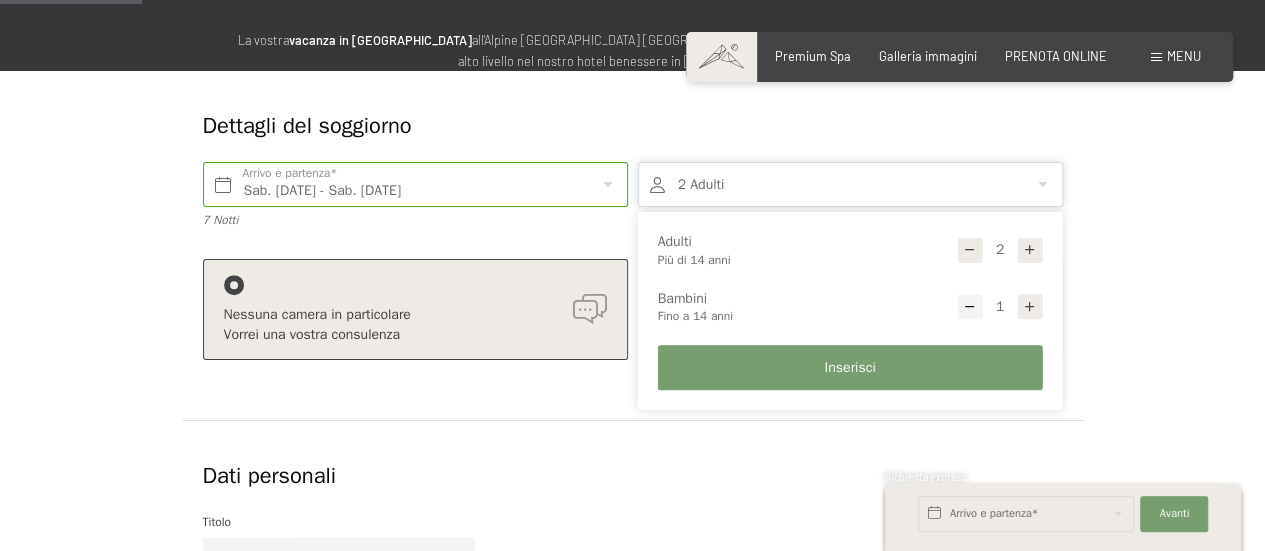 select 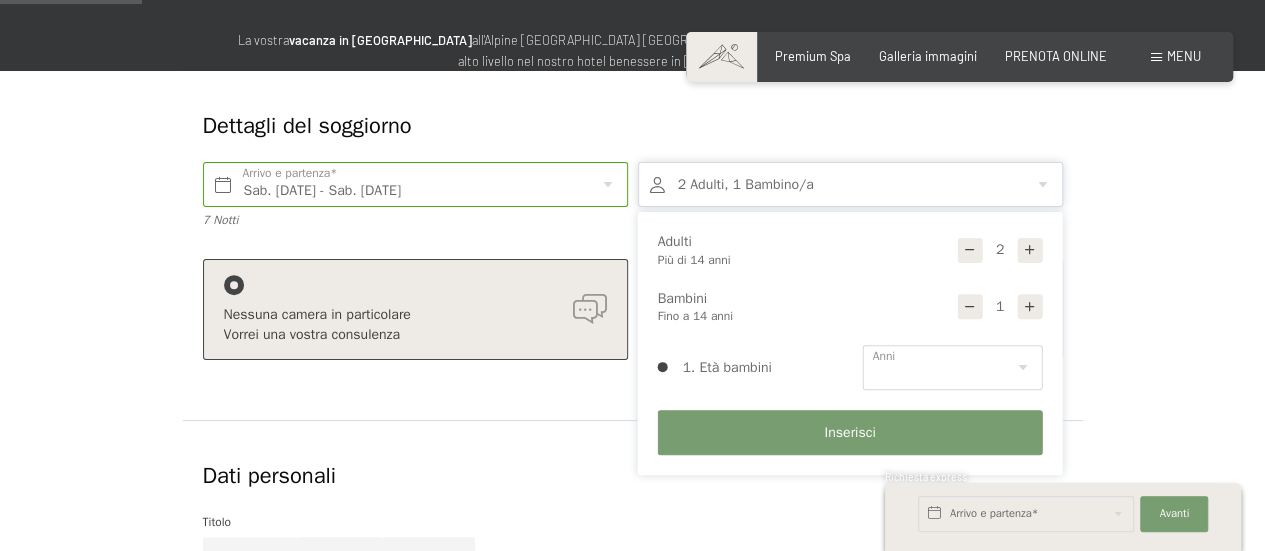 click at bounding box center [1030, 306] 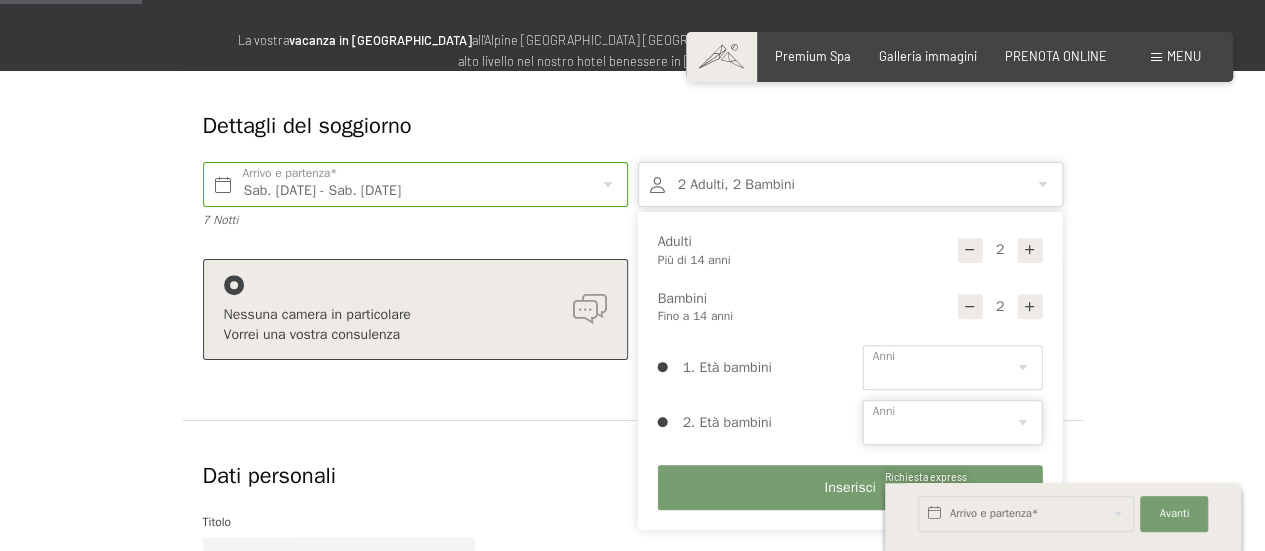 click on "0 1 2 3 4 5 6 7 8 9 10 11 12 13 14" at bounding box center (953, 422) 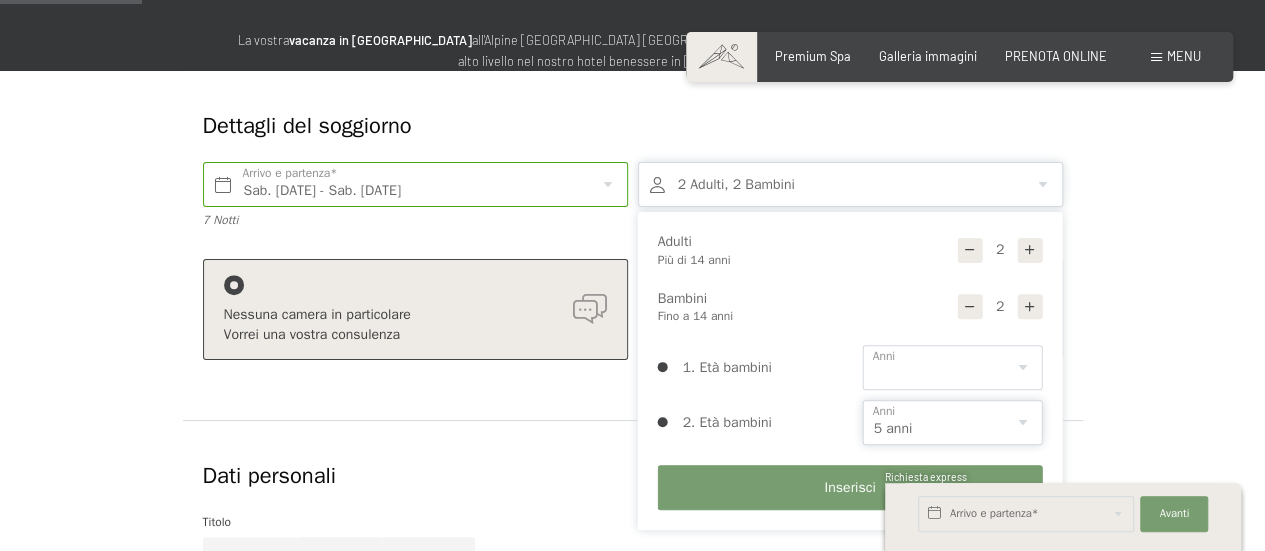 click on "0 1 2 3 4 5 6 7 8 9 10 11 12 13 14" at bounding box center [953, 422] 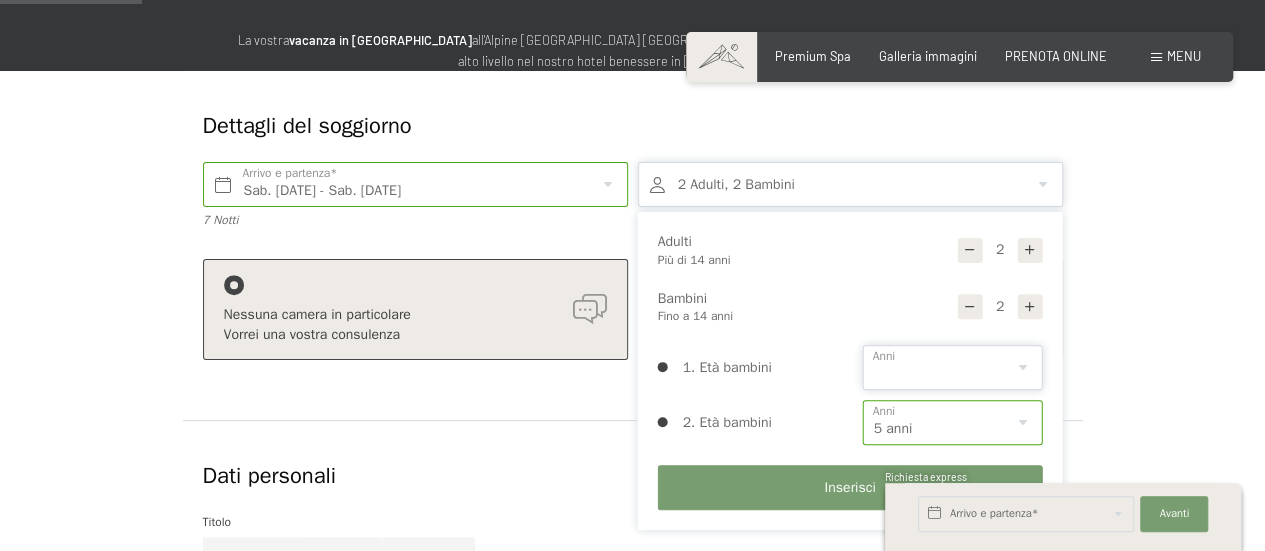 click on "0 1 2 3 4 5 6 7 8 9 10 11 12 13 14" at bounding box center [953, 367] 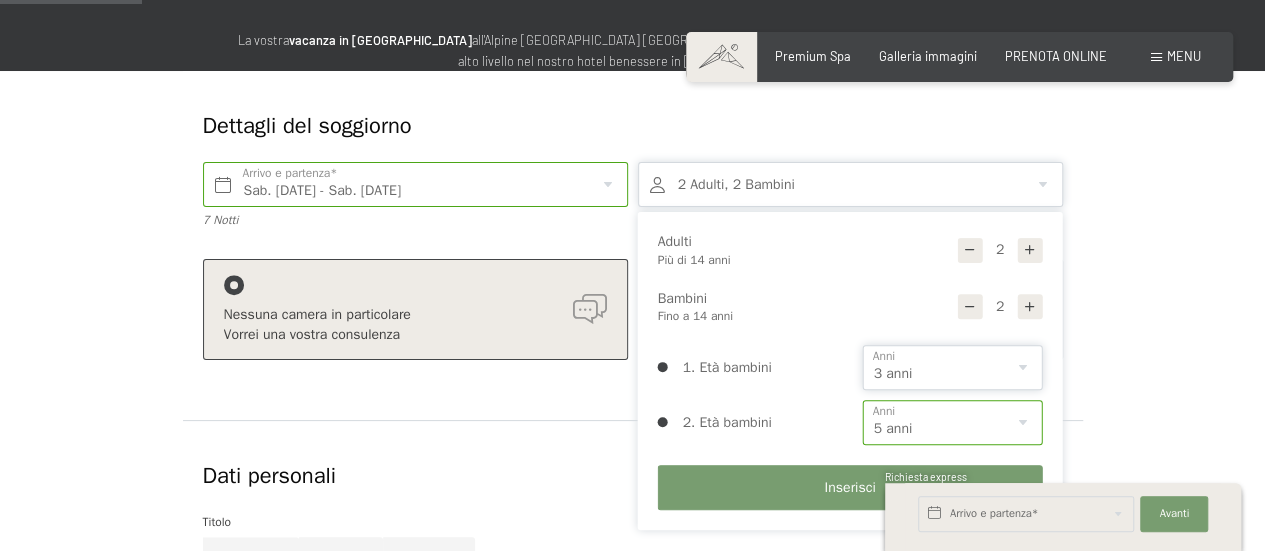 click on "0 1 2 3 4 5 6 7 8 9 10 11 12 13 14" at bounding box center (953, 367) 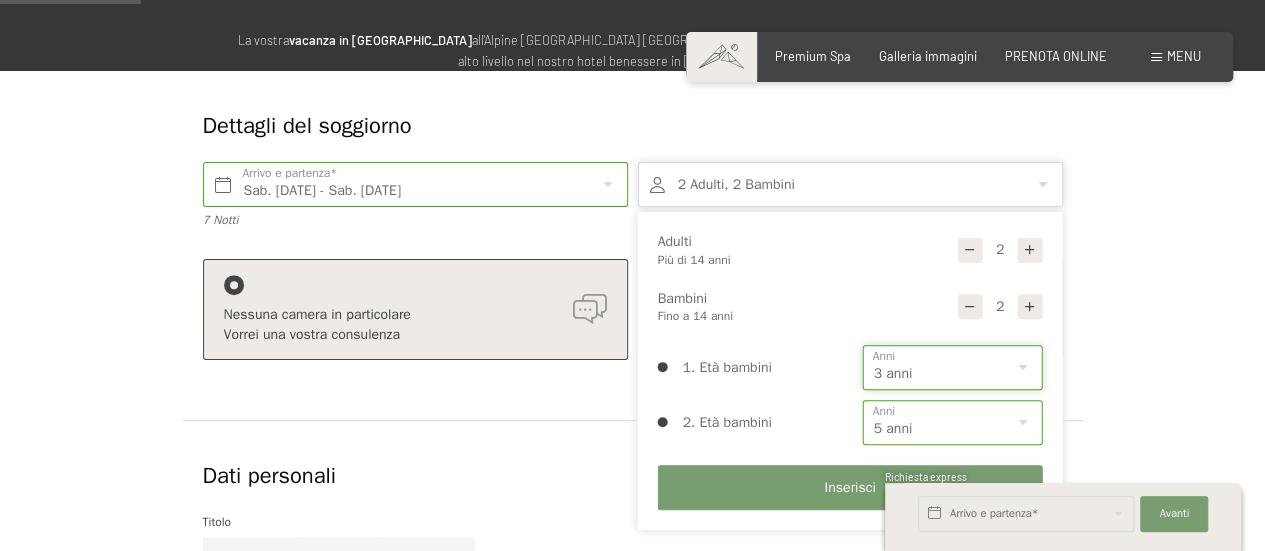 scroll, scrollTop: 300, scrollLeft: 0, axis: vertical 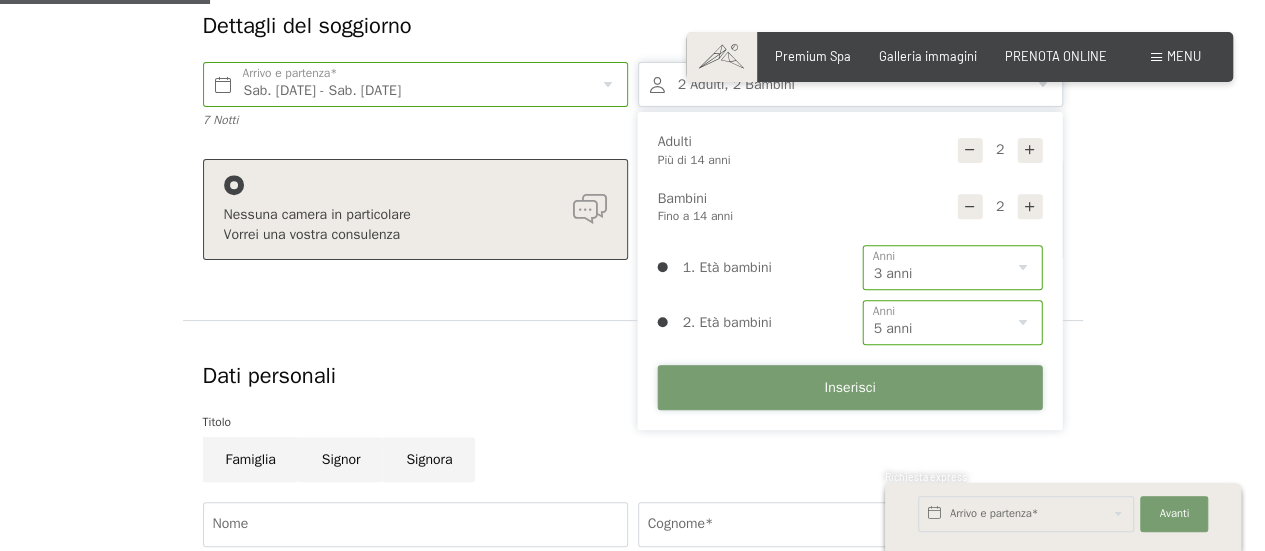 click on "Inserisci" at bounding box center [850, 387] 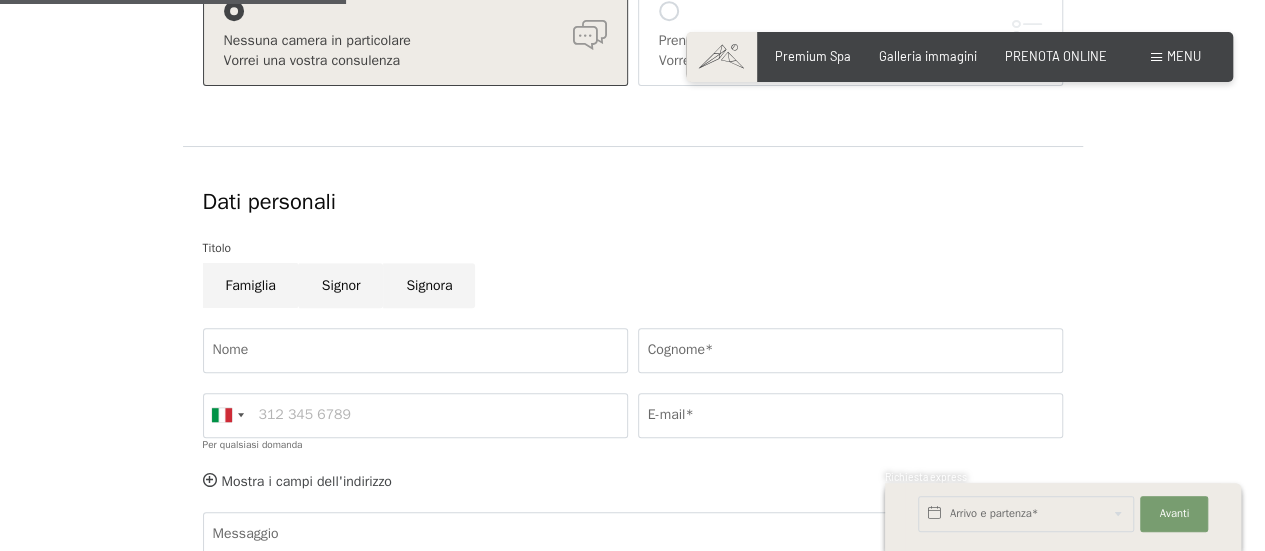 scroll, scrollTop: 500, scrollLeft: 0, axis: vertical 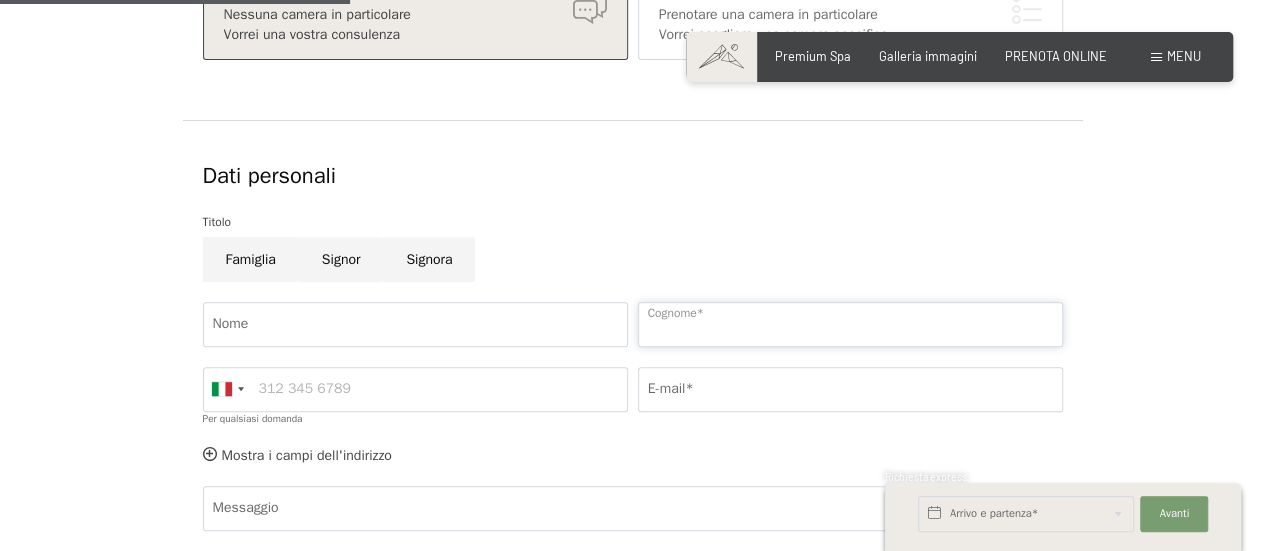 click on "Cognome*" at bounding box center (850, 324) 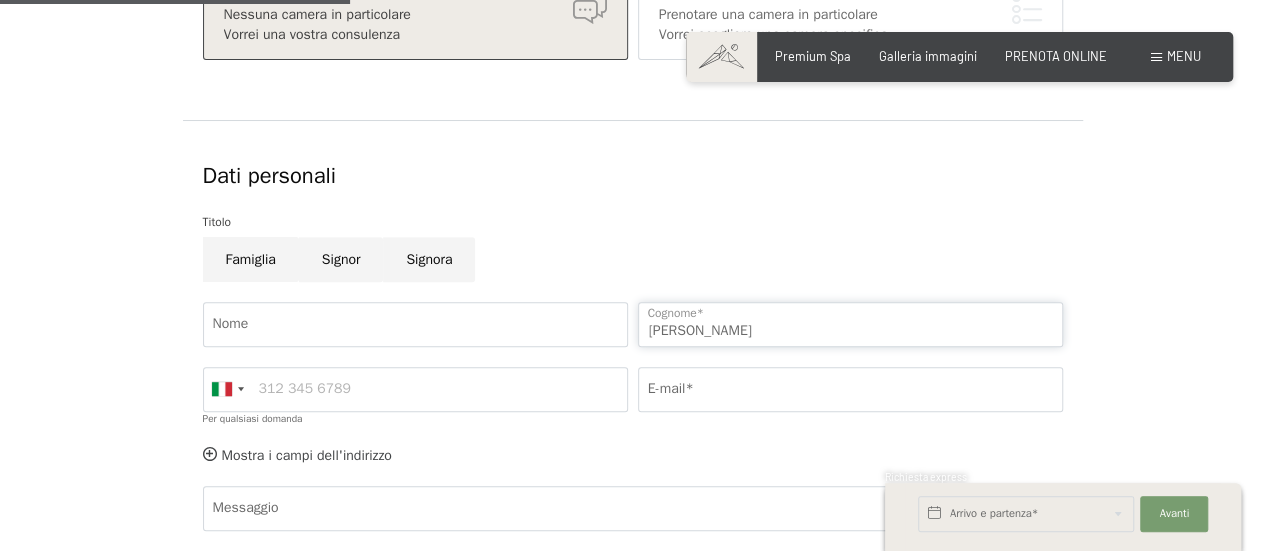 type on "Longo" 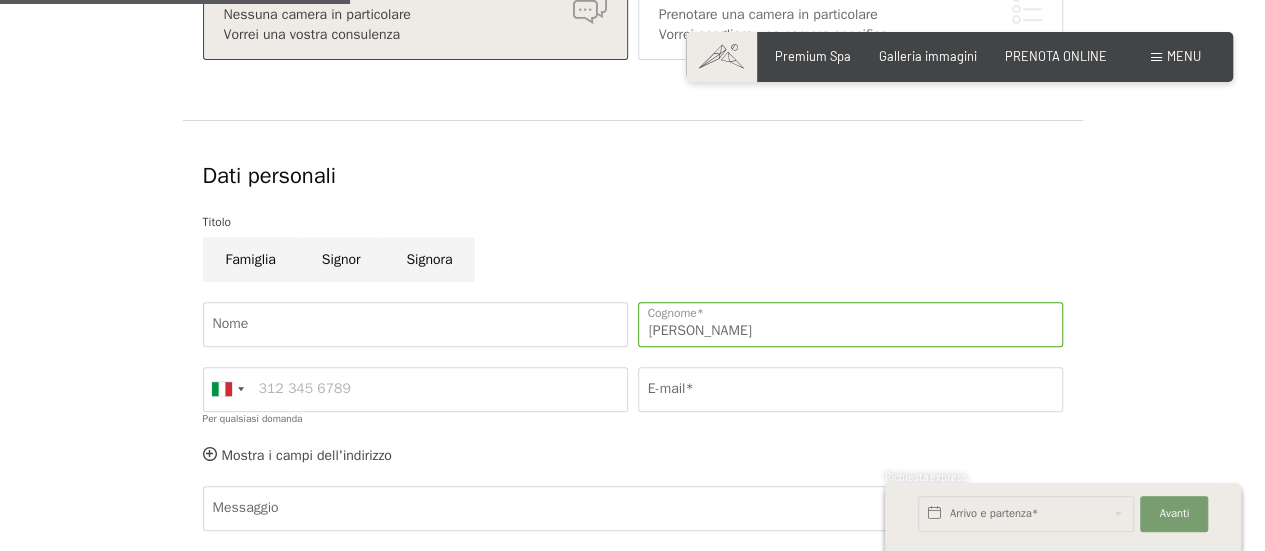 click on "E-mail*" 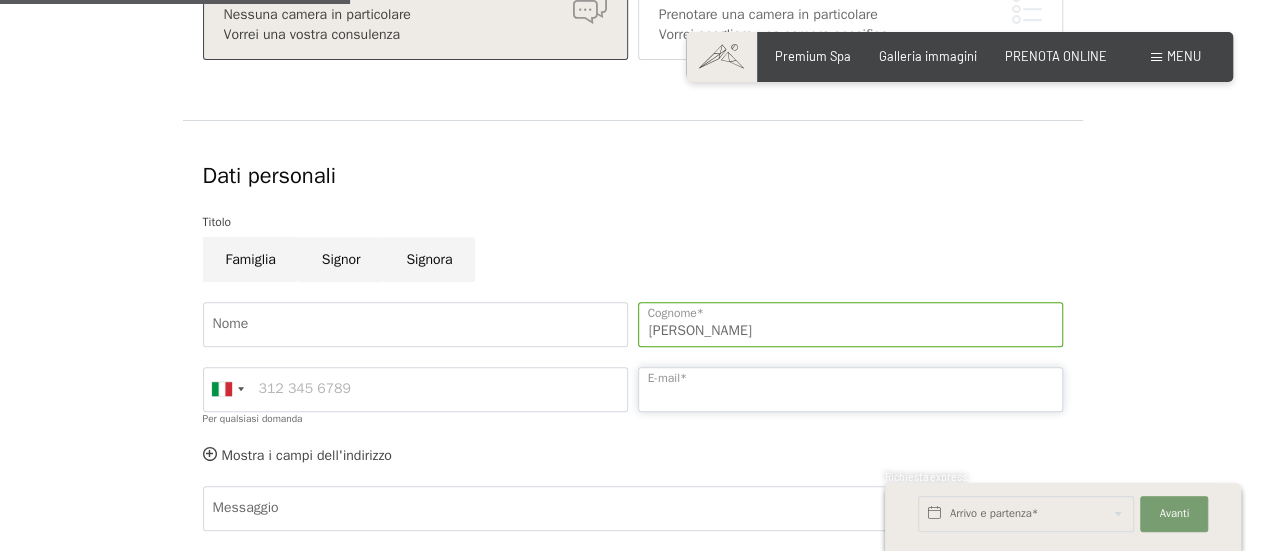 click on "E-mail*" at bounding box center (850, 389) 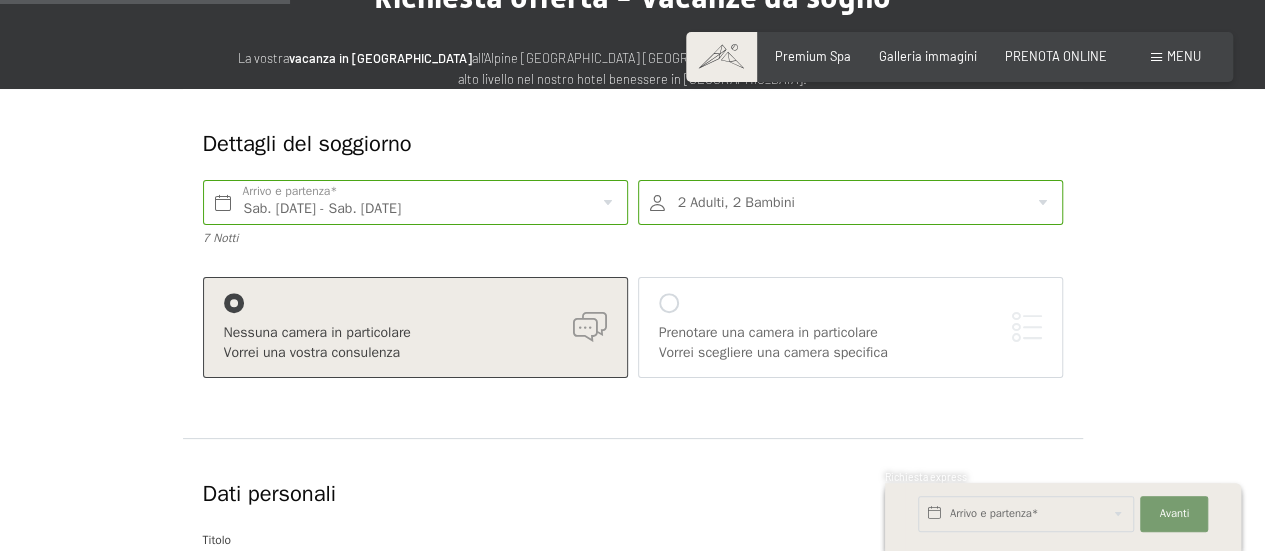 scroll, scrollTop: 0, scrollLeft: 0, axis: both 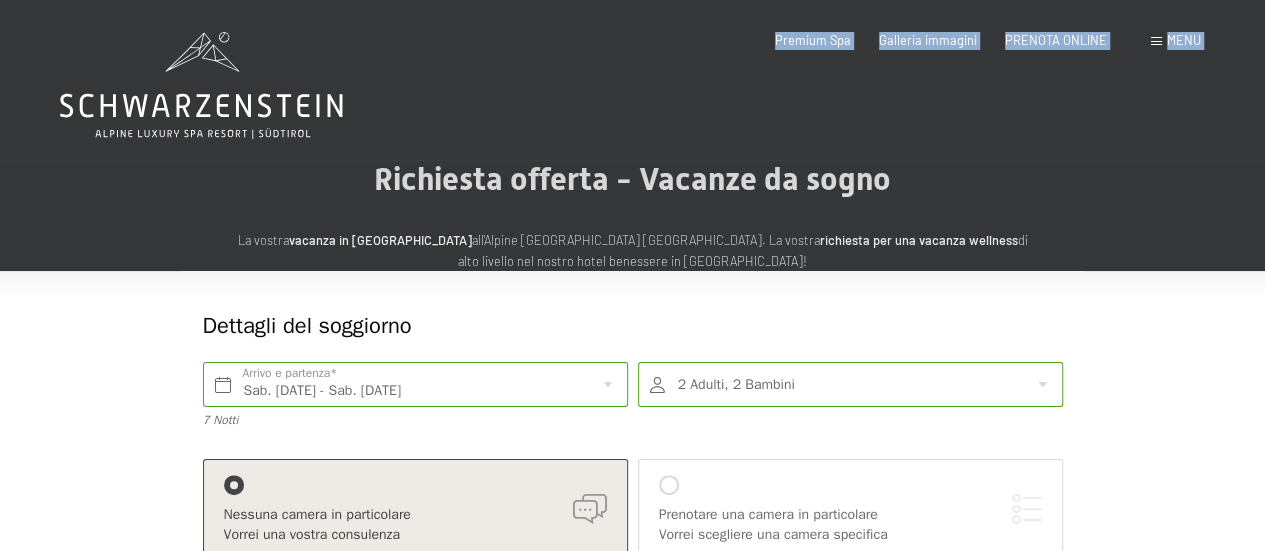drag, startPoint x: 360, startPoint y: 109, endPoint x: 43, endPoint y: 103, distance: 317.05676 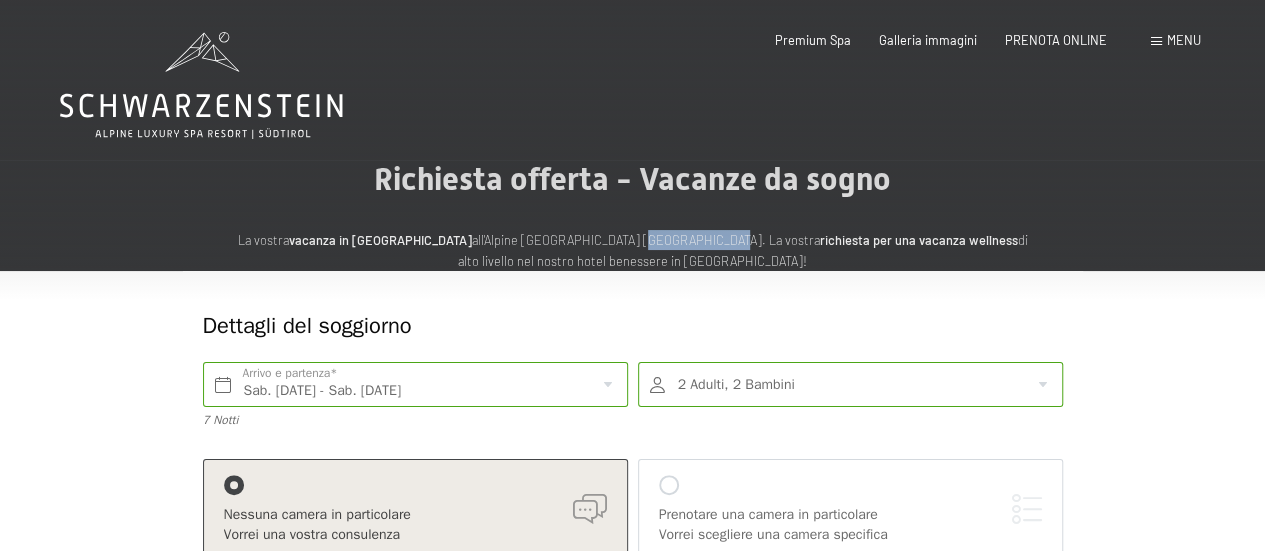 drag, startPoint x: 562, startPoint y: 238, endPoint x: 646, endPoint y: 235, distance: 84.05355 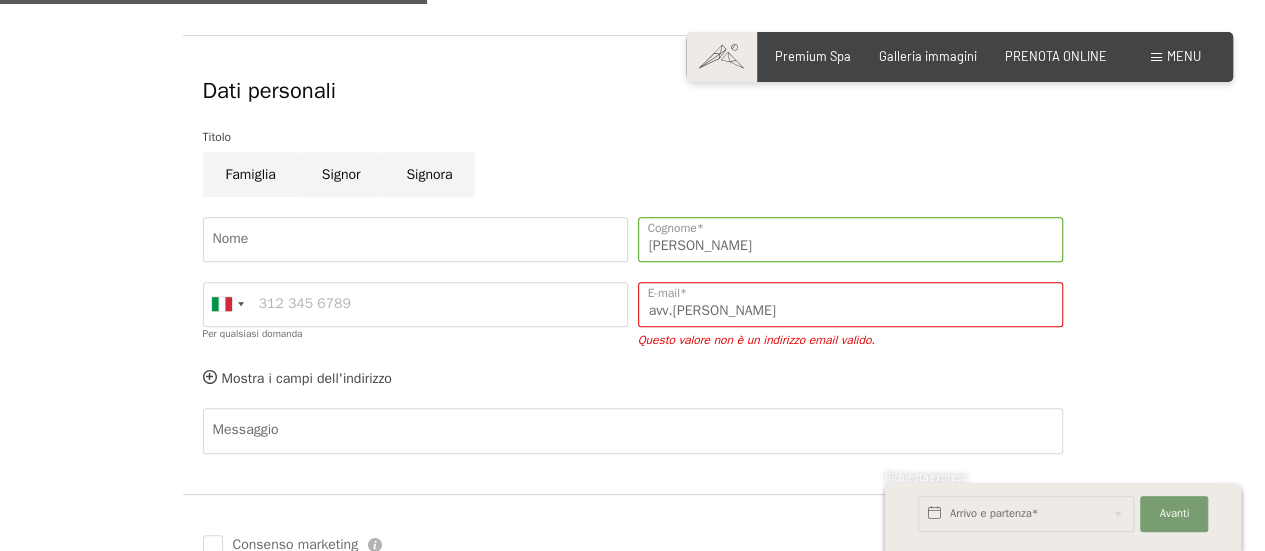 scroll, scrollTop: 700, scrollLeft: 0, axis: vertical 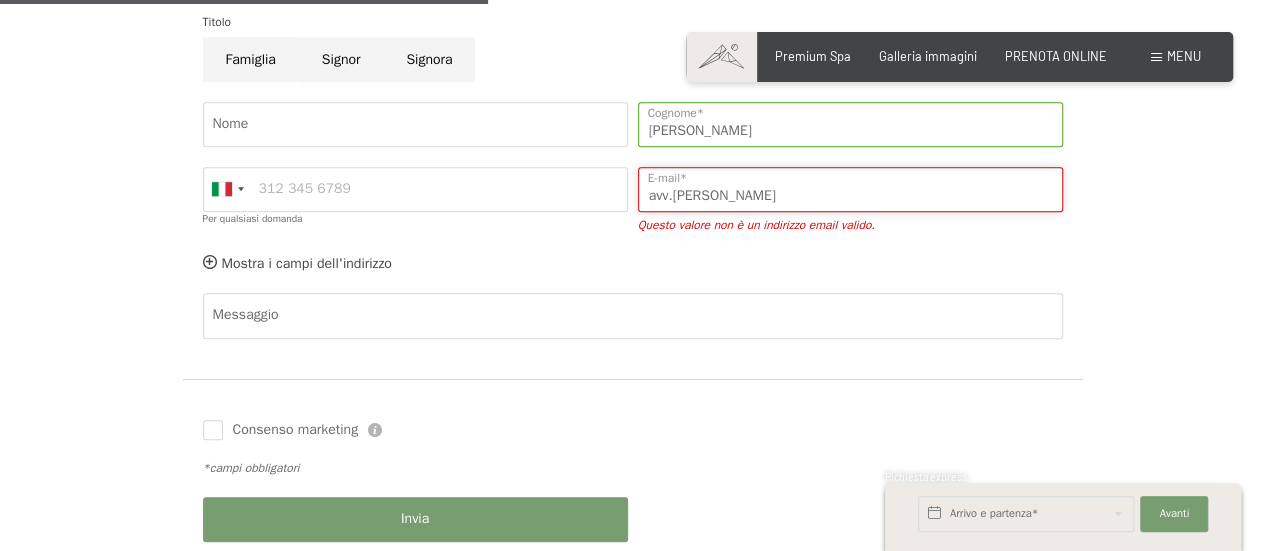 click on "avv.longo" at bounding box center (850, 189) 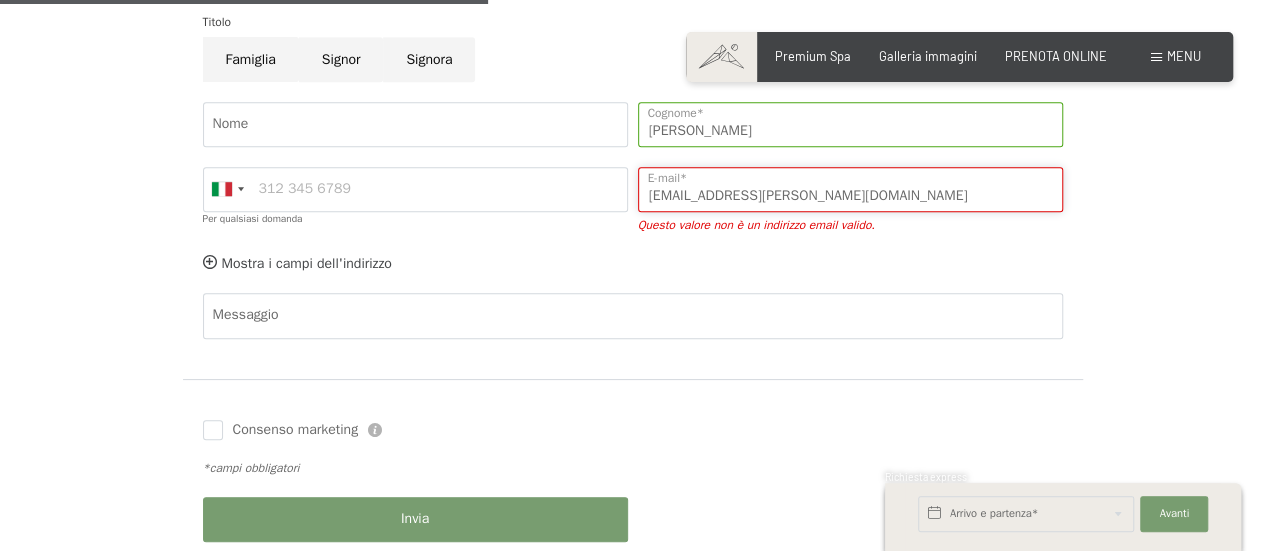 type on "avv.longo@yahoo.it" 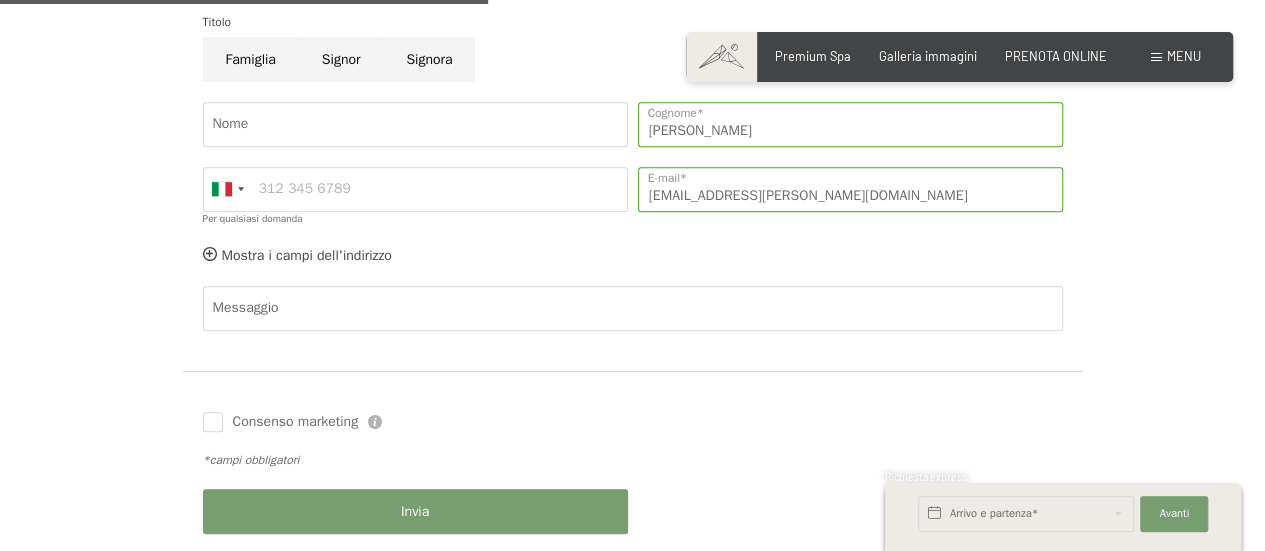 click on "Dettagli del soggiorno  Sab. 16/08/2025 - Sab. 23/08/2025 Arrivo e partenza* 7 Notti 2 Adulti, 2 Bambini 2 Adulti Più di 14 anni 2 Bambini Fino a 14 anni 1. Età bambini 0 1 2 3 4 5 6 7 8 9 10 11 12 13 14 Anni 2. Età bambini 0 1 2 3 4 5 6 7 8 9 10 11 12 13 14 Anni Inserisci Nessuna camera in particolare Vorrei una vostra consulenza Prenotare una camera in particolare Vorrei scegliere una camera specifica Aggiungi soggiorno Dati personali  Titolo Famiglia Signor Signora Nome Longo Cognome* Germany (Deutschland) +49 Italy (Italia) +39 Austria (Österreich) +43 Switzerland (Schweiz) +41 Afghanistan (‫افغانستان‬‎) +93 Albania (Shqipëri) +355 Algeria (‫الجزائر‬‎) +213 American Samoa +1 Andorra +376 Angola +244 Anguilla +1 Antigua and Barbuda +1 Argentina +54 Armenia (Հայաստան) +374 Aruba +297 Ascension Island +247 Australia +61 Austria (Österreich) +43 Azerbaijan (Azərbaycan) +994 Bahamas +1 Bahrain (‫البحرين‬‎) +973 Bangladesh (বাংলাদেশ) +880" at bounding box center (633, 72) 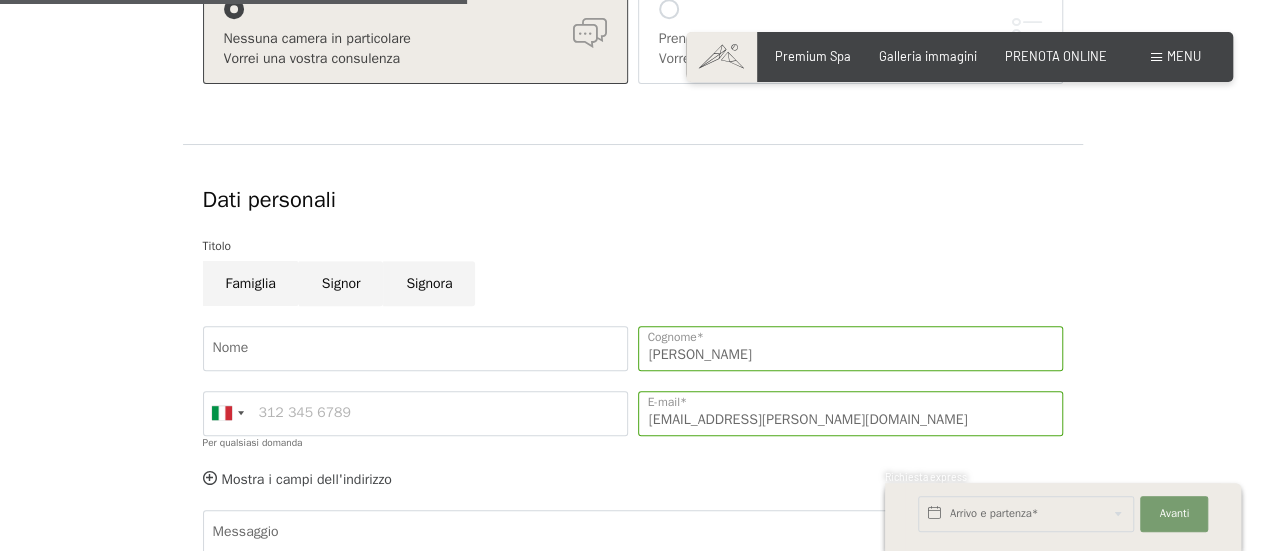 scroll, scrollTop: 700, scrollLeft: 0, axis: vertical 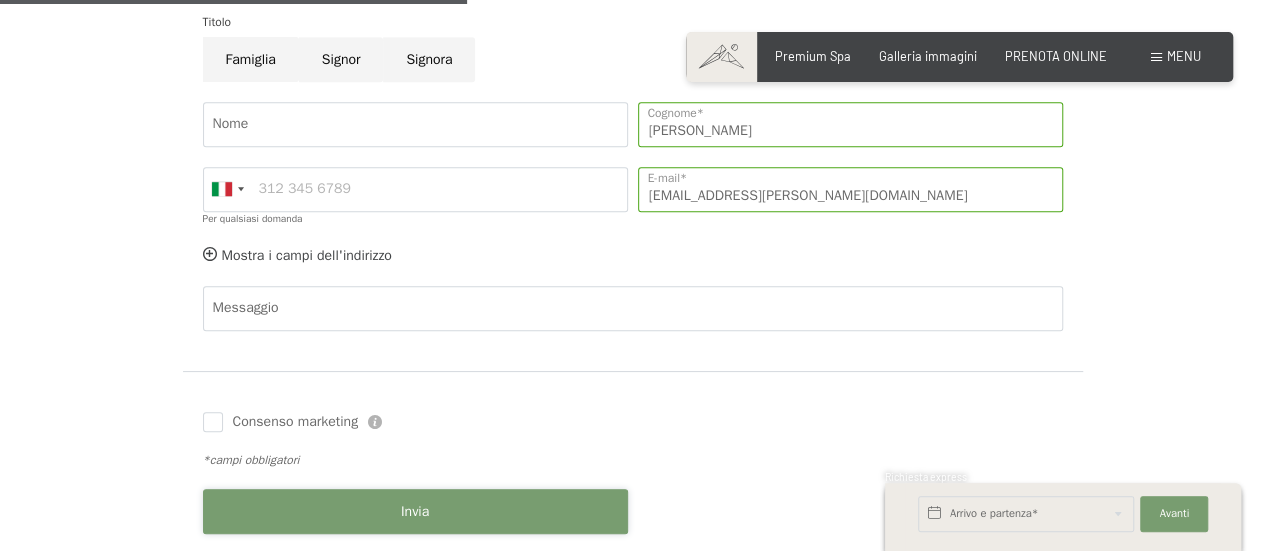 click on "Invia" at bounding box center (415, 511) 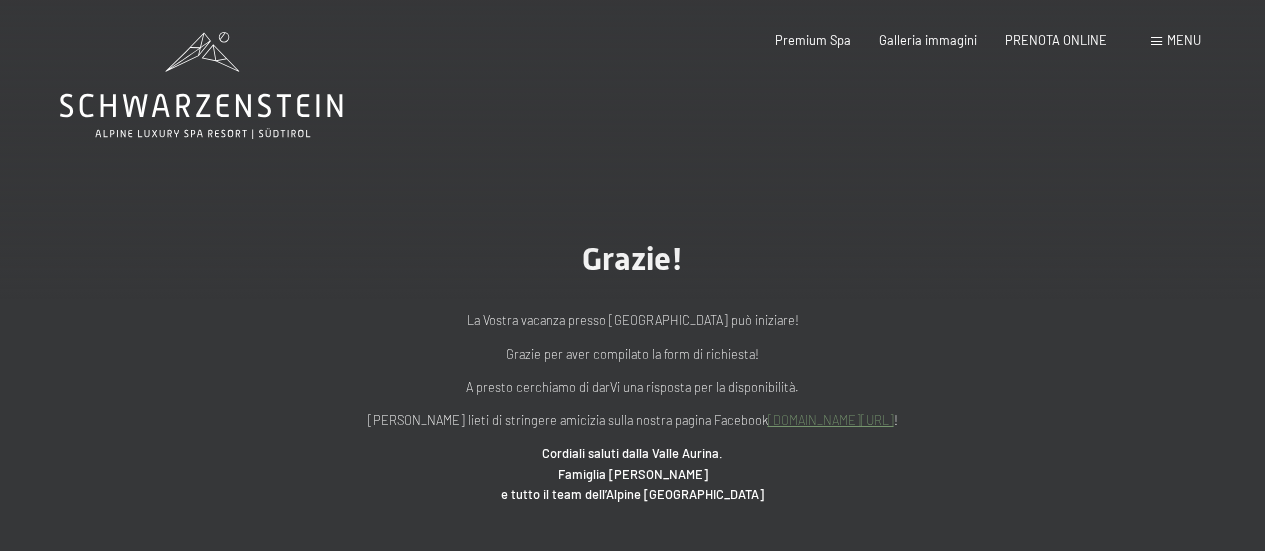 scroll, scrollTop: 0, scrollLeft: 0, axis: both 